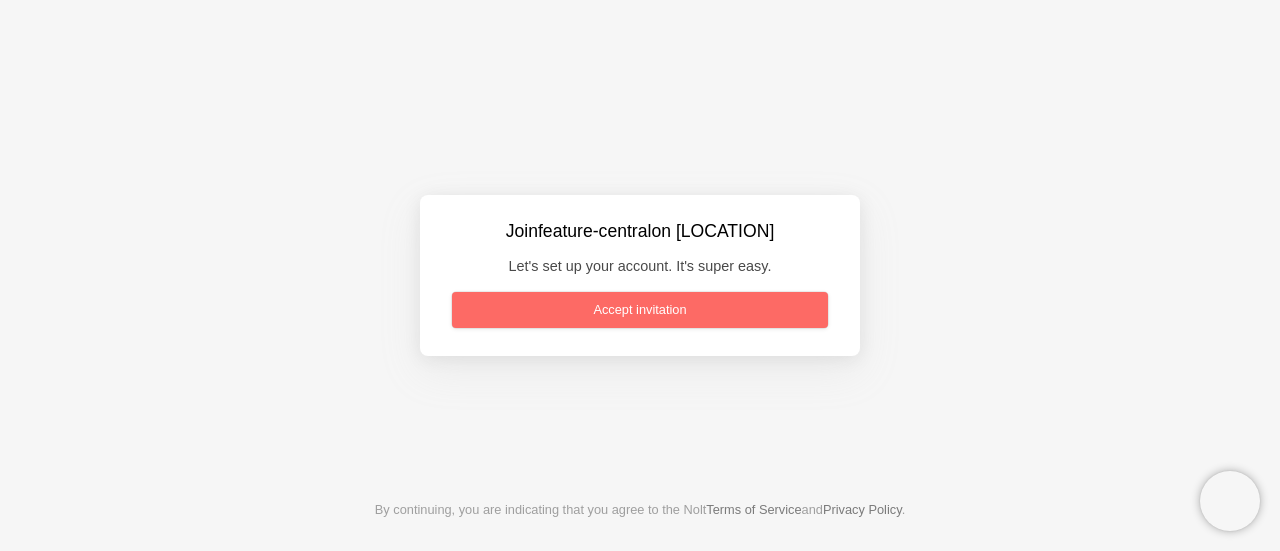 scroll, scrollTop: 0, scrollLeft: 0, axis: both 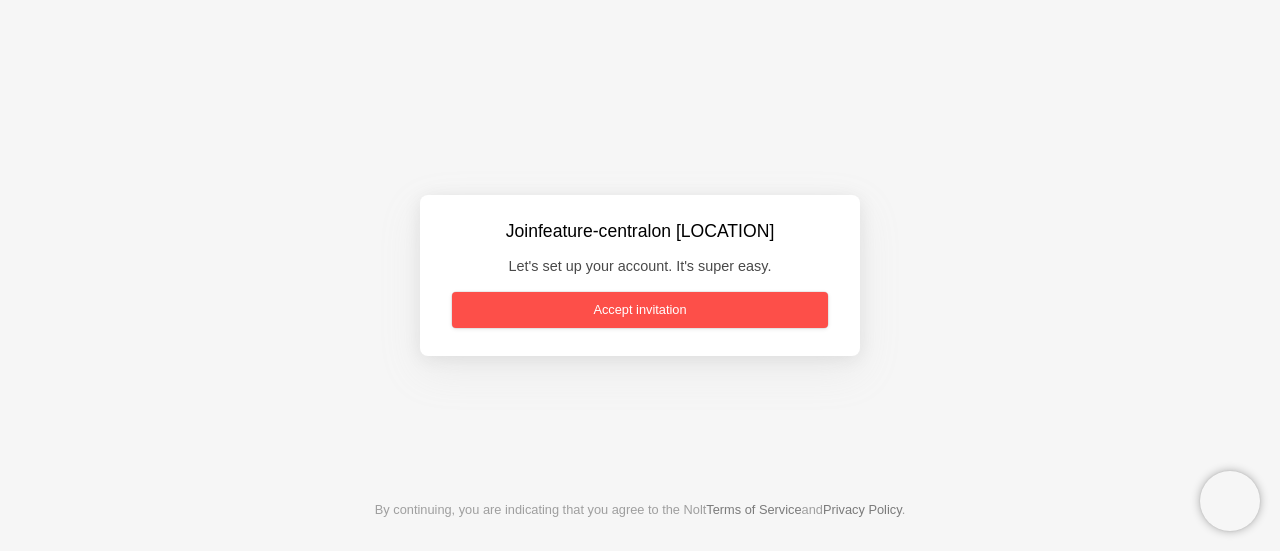 click on "Accept invitation" at bounding box center (640, 310) 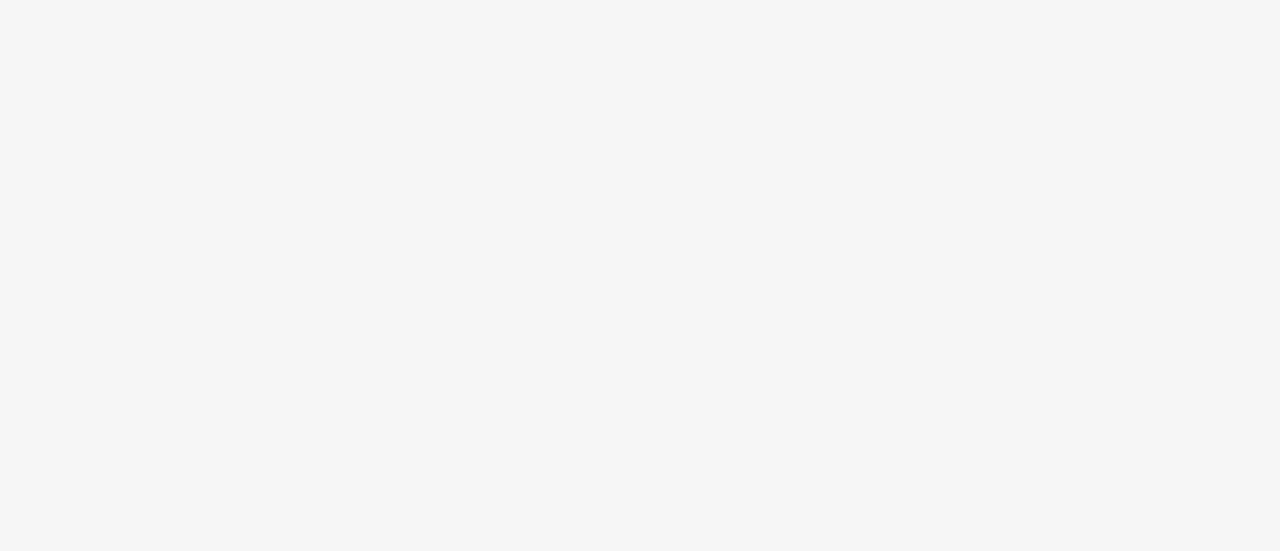 scroll, scrollTop: 0, scrollLeft: 0, axis: both 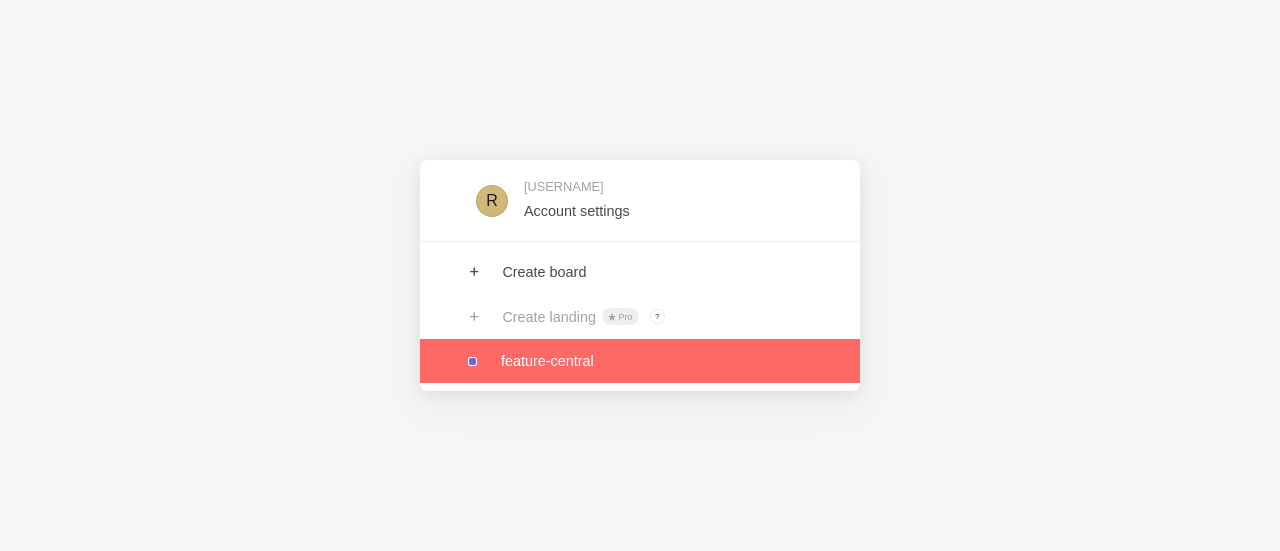 click at bounding box center (640, 361) 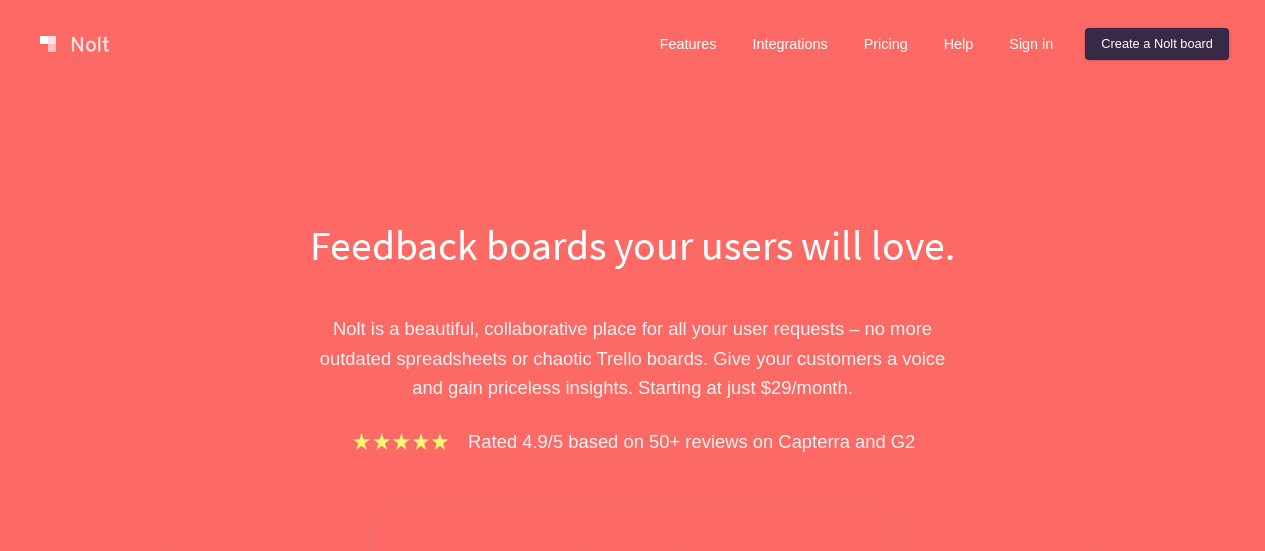 scroll, scrollTop: 0, scrollLeft: 0, axis: both 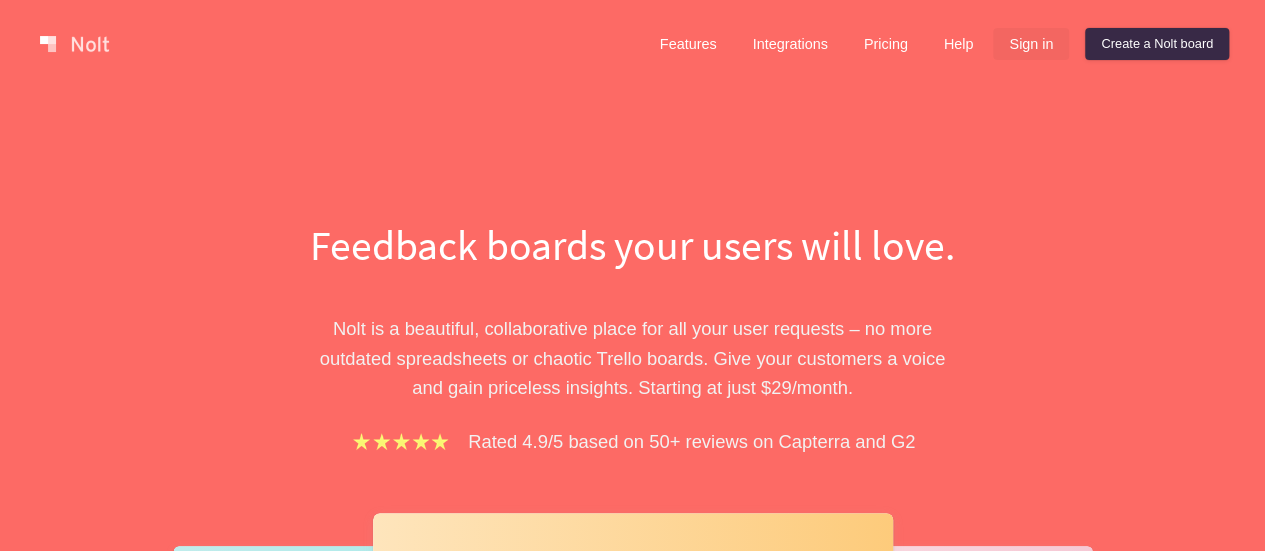 click on "Sign in" at bounding box center (1031, 44) 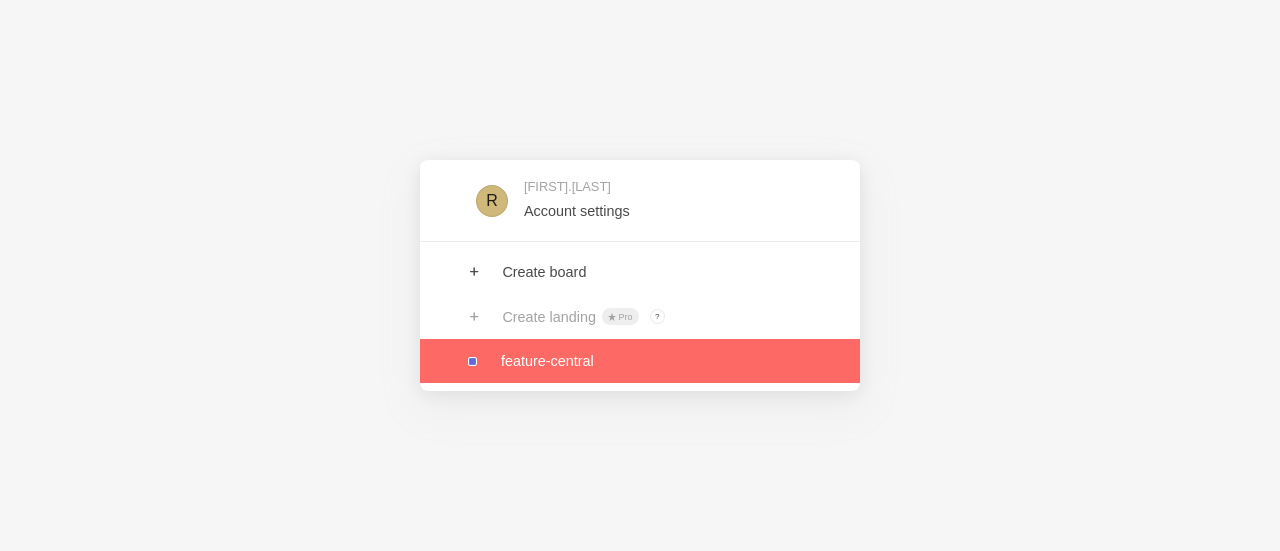 click at bounding box center [640, 361] 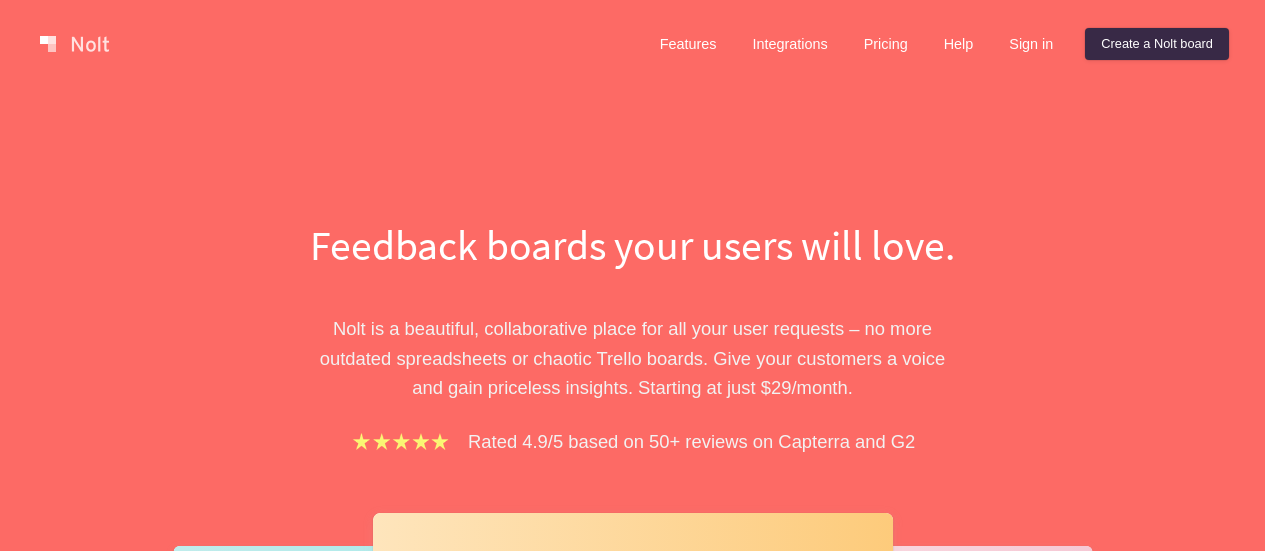 scroll, scrollTop: 0, scrollLeft: 0, axis: both 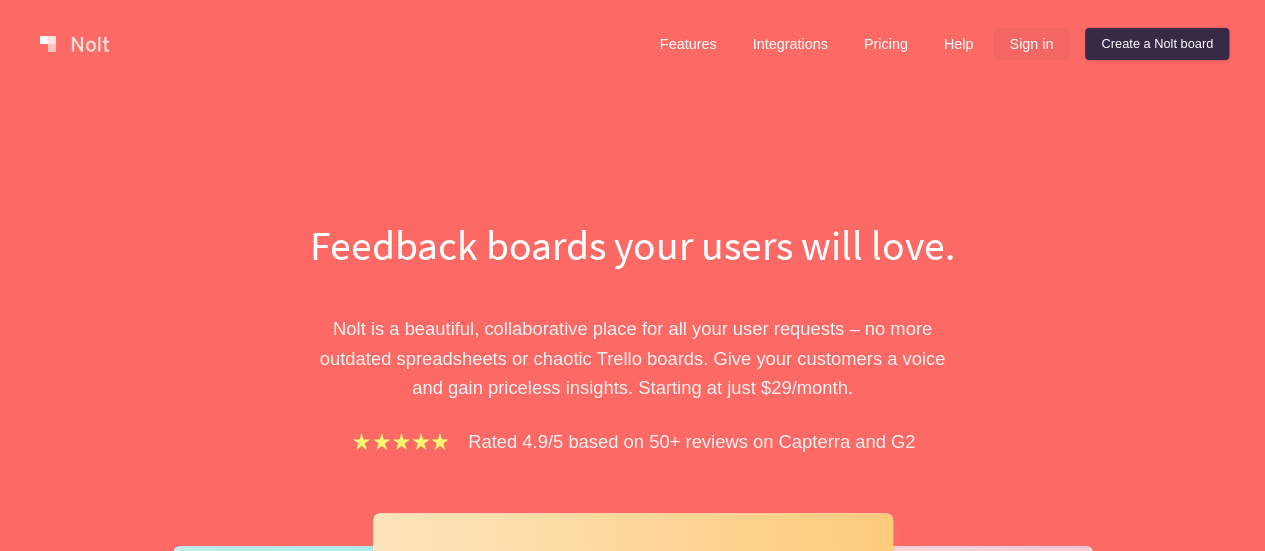 click on "Sign in" at bounding box center [1031, 44] 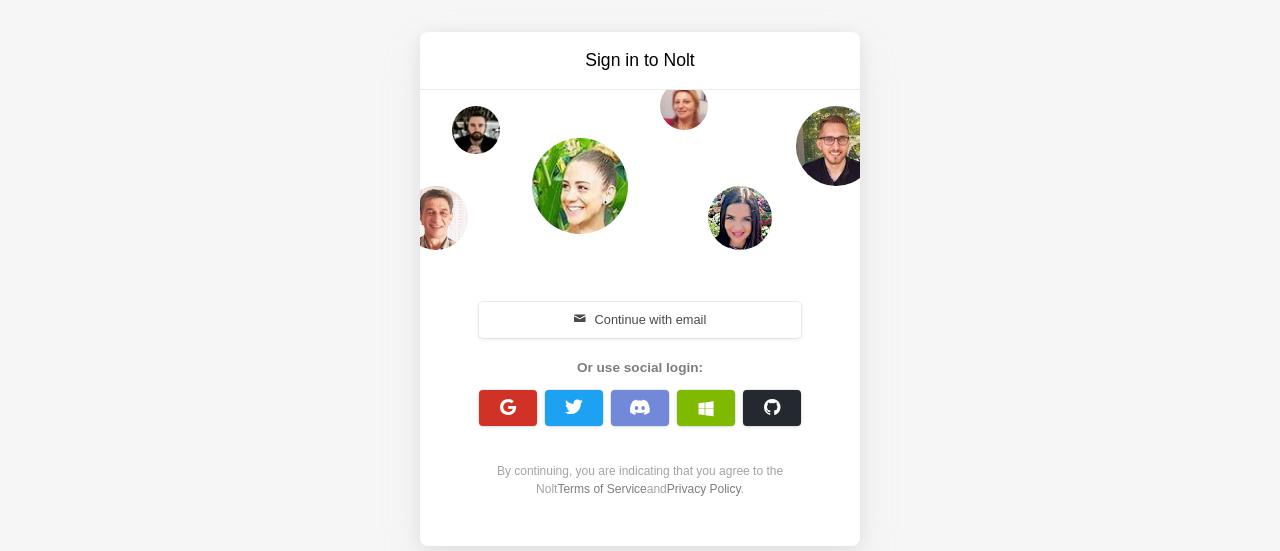 click at bounding box center (508, 408) 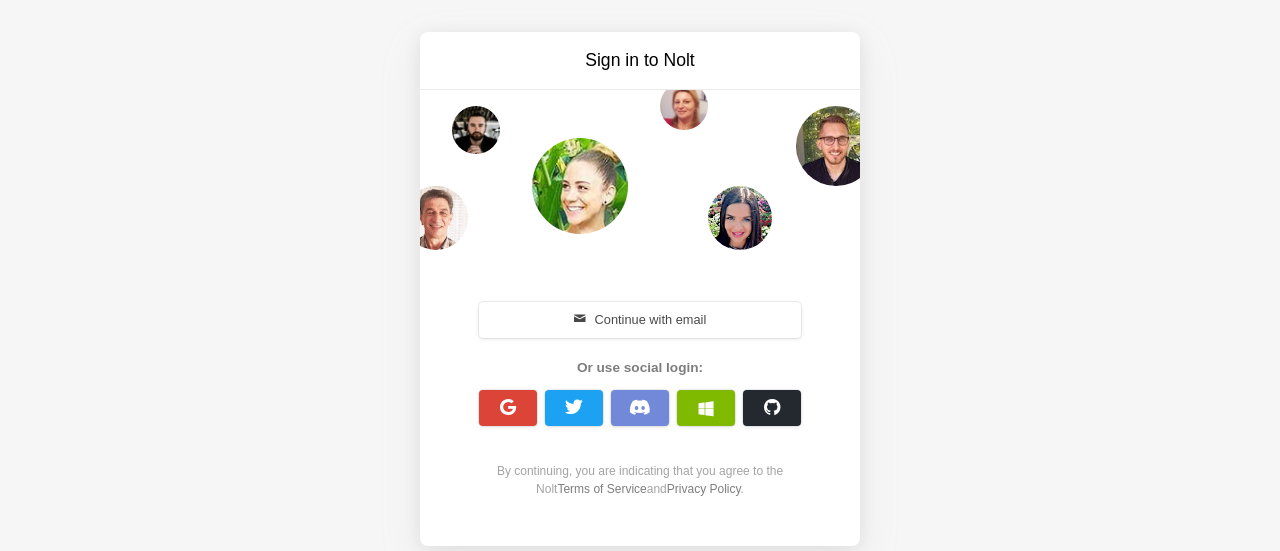 scroll, scrollTop: 0, scrollLeft: 0, axis: both 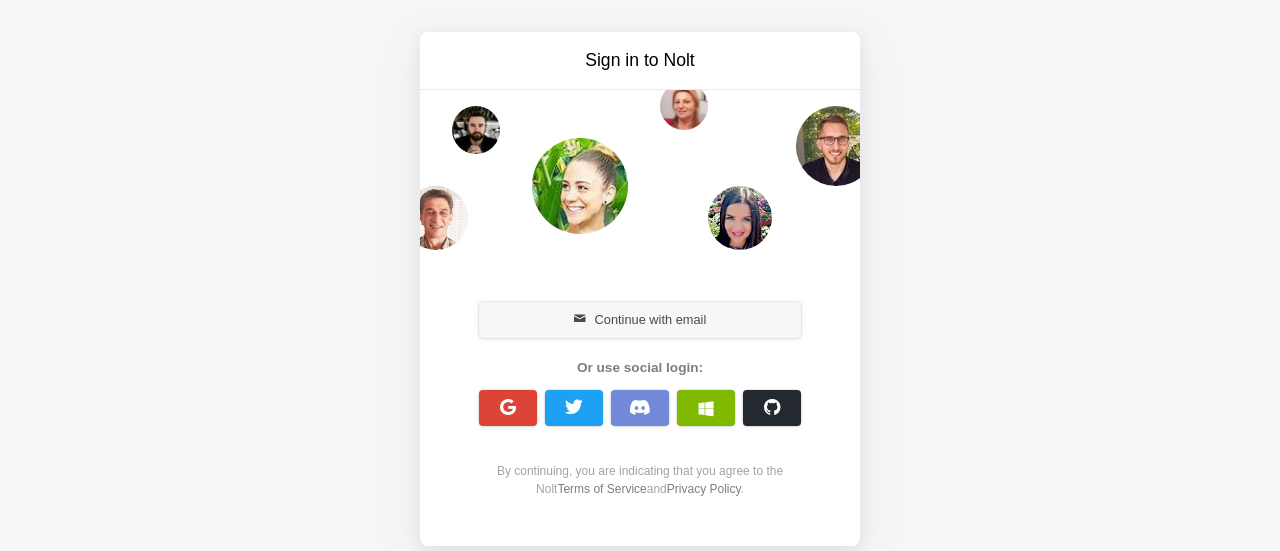 click on "Continue with email" at bounding box center [640, 320] 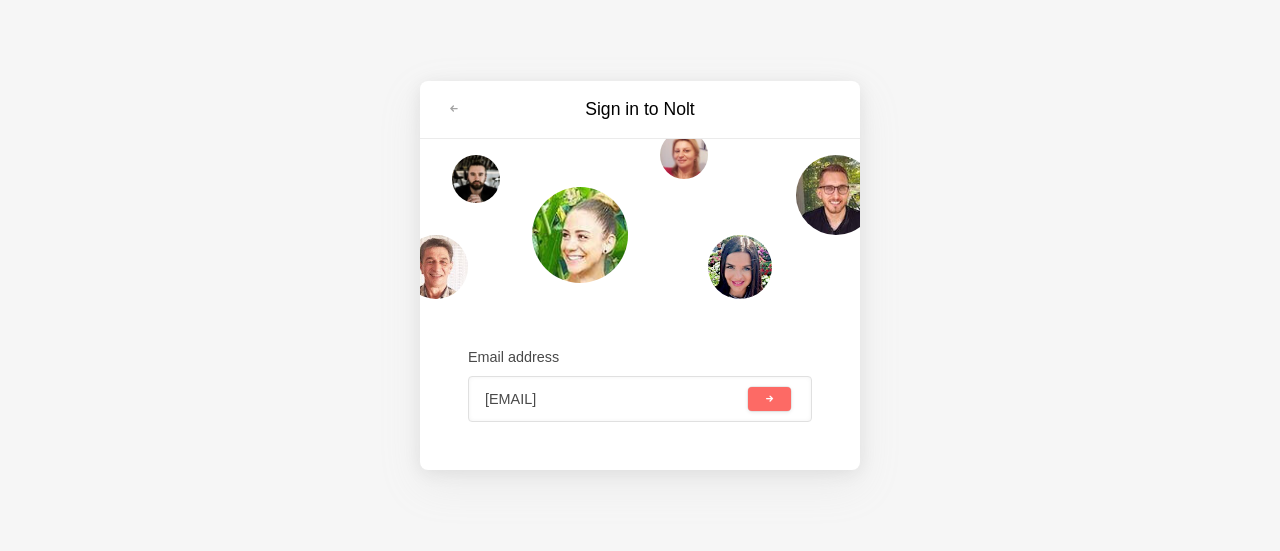 click on "Email address" at bounding box center [640, 358] 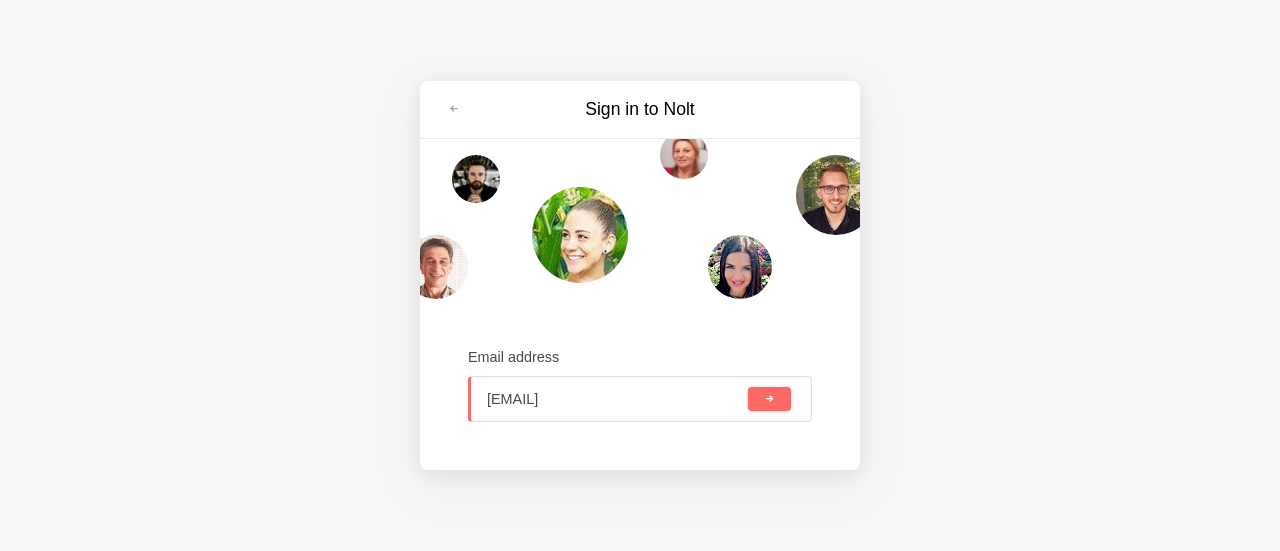 click on "[EMAIL]" at bounding box center (615, 399) 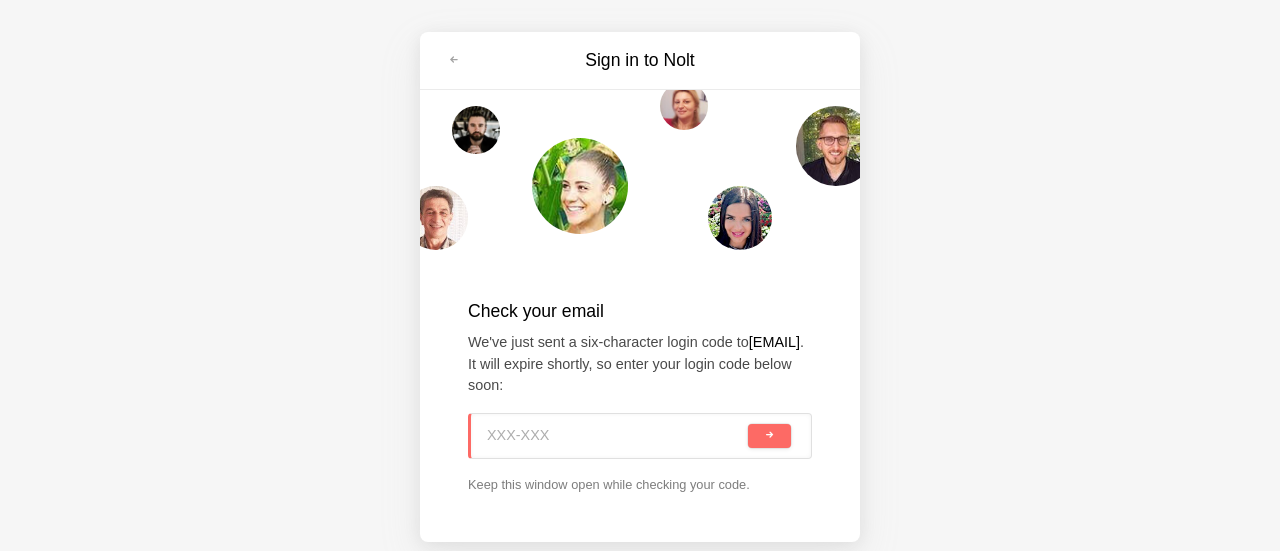 paste on "HC0-9X6" 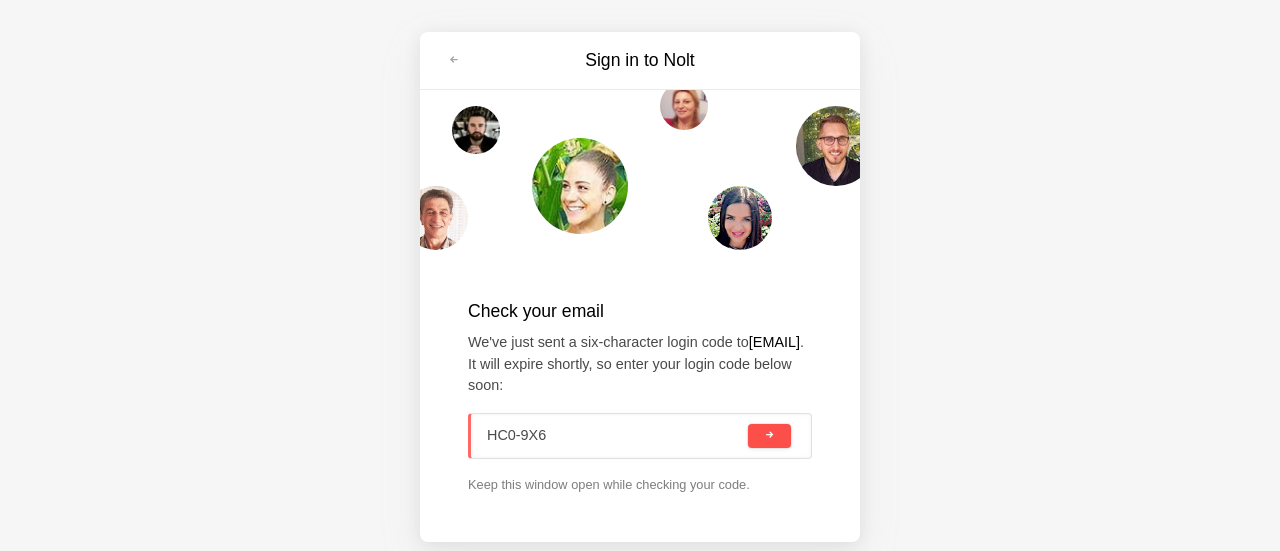 click at bounding box center [769, 436] 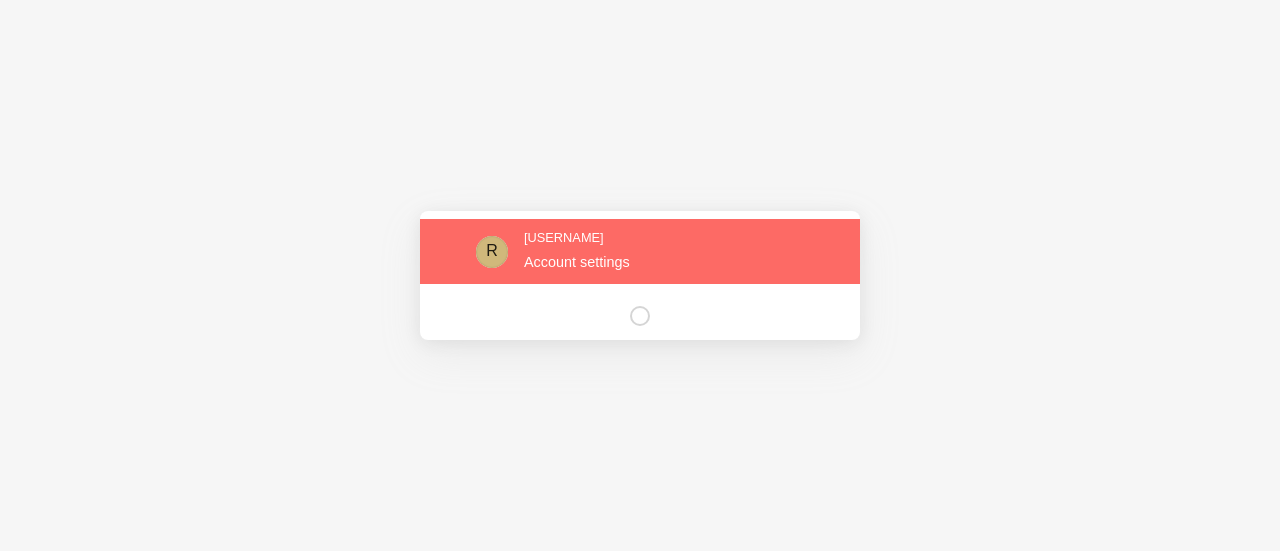 scroll, scrollTop: 0, scrollLeft: 0, axis: both 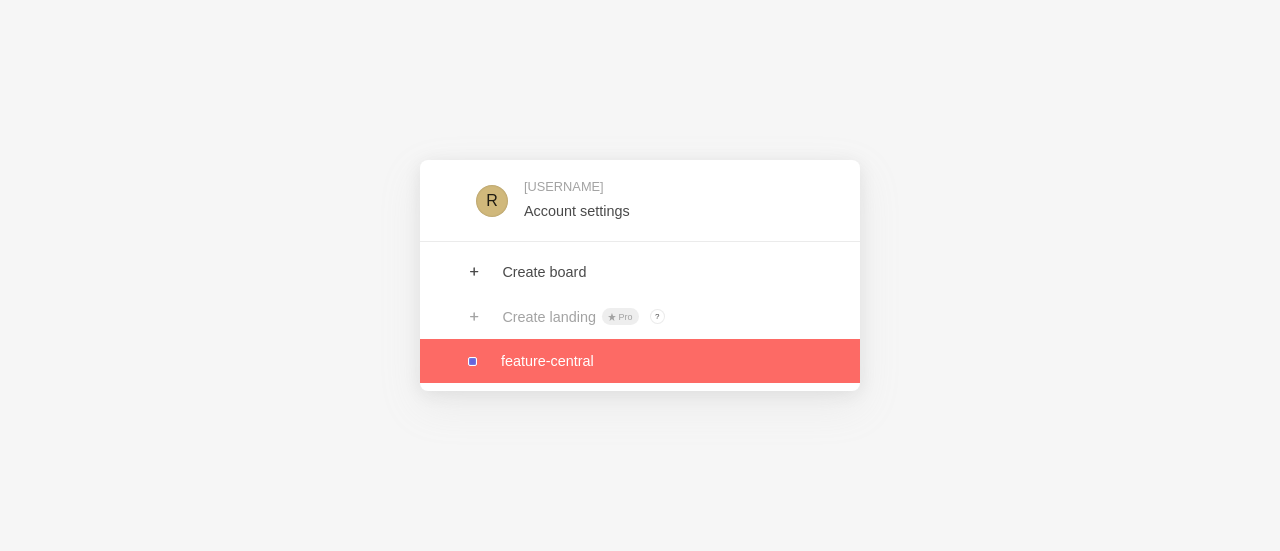 click at bounding box center (640, 361) 